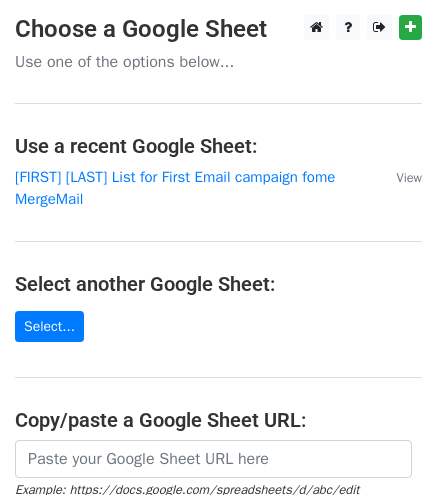scroll, scrollTop: 0, scrollLeft: 0, axis: both 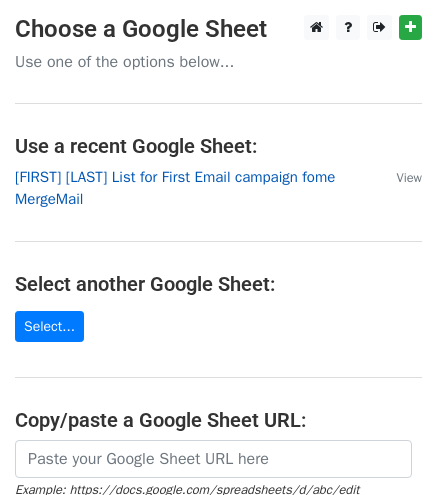 click on "Dave MailMege List for First Email campaign fome MergeMail" at bounding box center [175, 188] 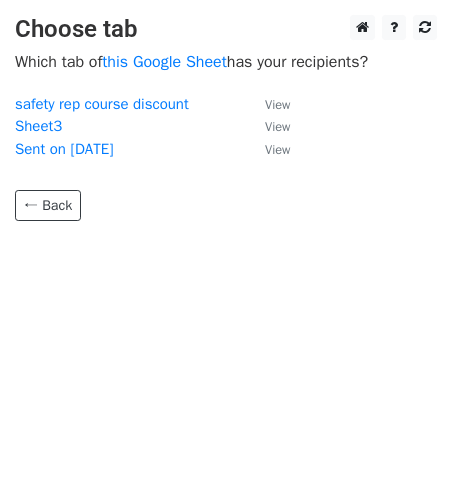 scroll, scrollTop: 0, scrollLeft: 0, axis: both 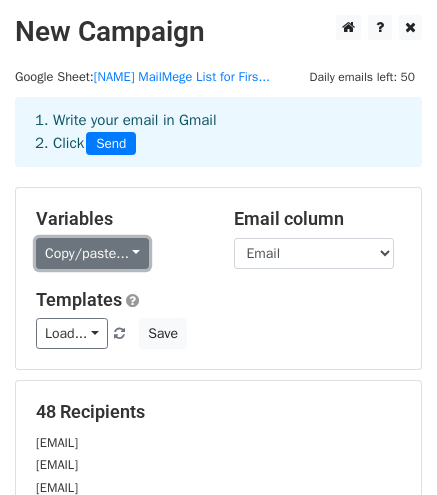 click on "Copy/paste..." at bounding box center [92, 253] 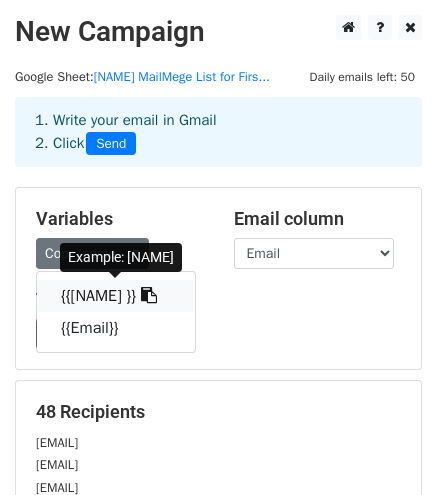 click on "{{Name }}" at bounding box center (116, 296) 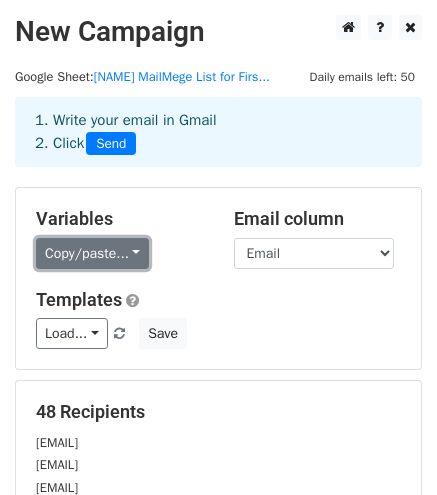 click on "Copy/paste..." at bounding box center (92, 253) 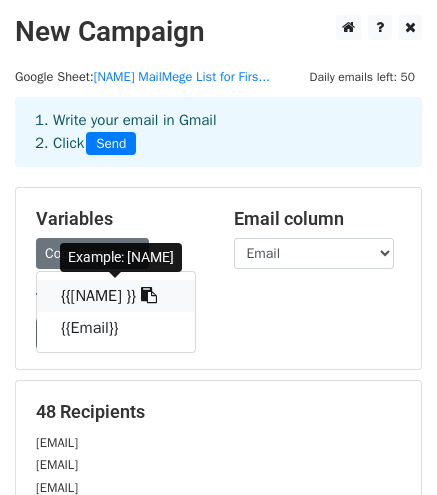 click at bounding box center (149, 295) 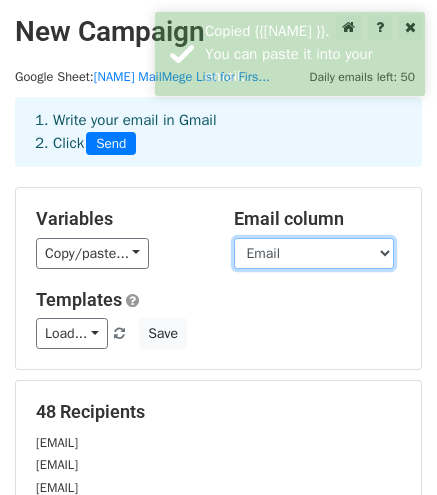 click on "Name
Email" at bounding box center (314, 253) 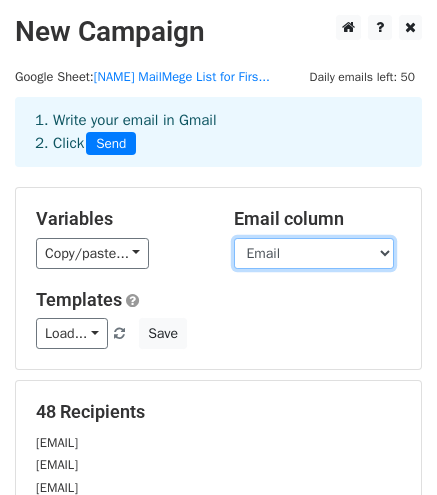 click on "Name
Email" at bounding box center [314, 253] 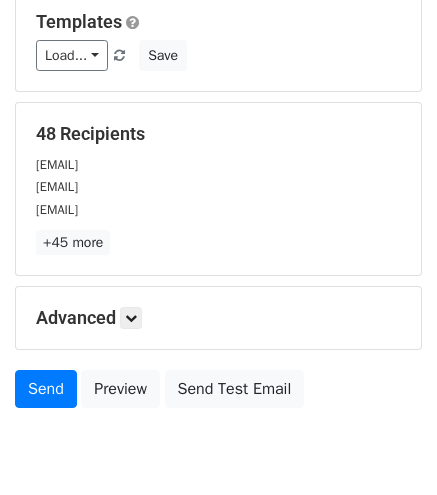 scroll, scrollTop: 300, scrollLeft: 0, axis: vertical 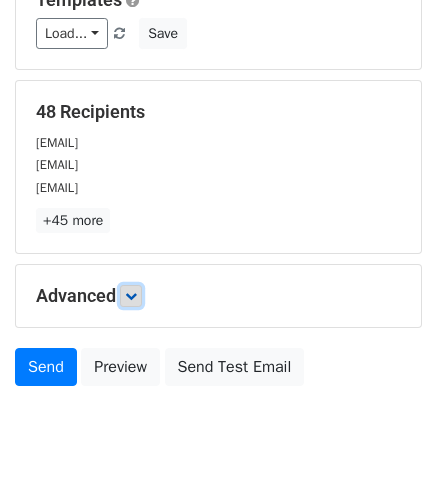 click at bounding box center [131, 296] 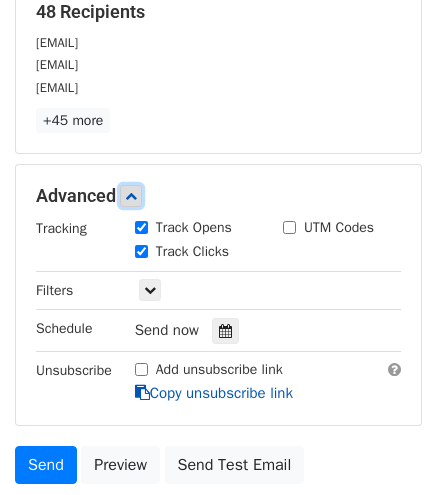 scroll, scrollTop: 500, scrollLeft: 0, axis: vertical 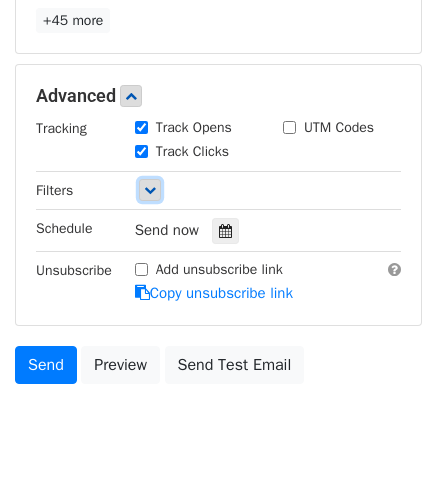 click at bounding box center [150, 190] 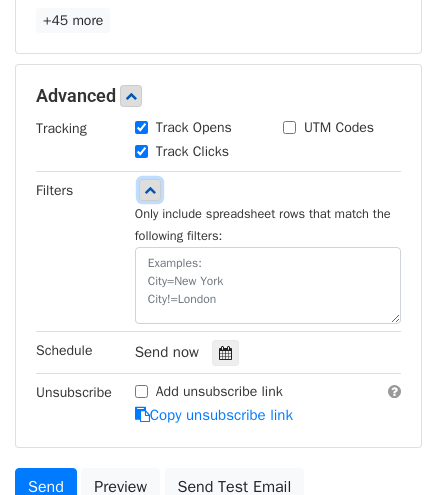 click at bounding box center (150, 190) 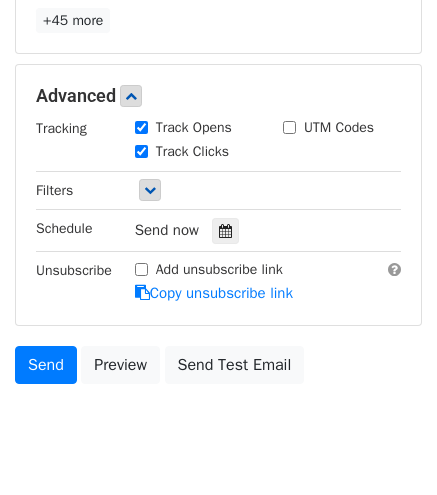 click on "Add unsubscribe link" at bounding box center [141, 269] 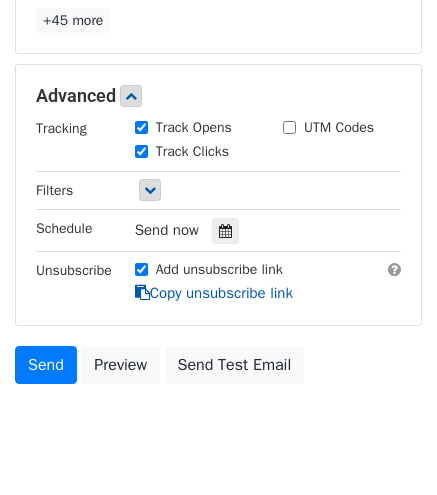 click on "Copy unsubscribe link" at bounding box center [214, 293] 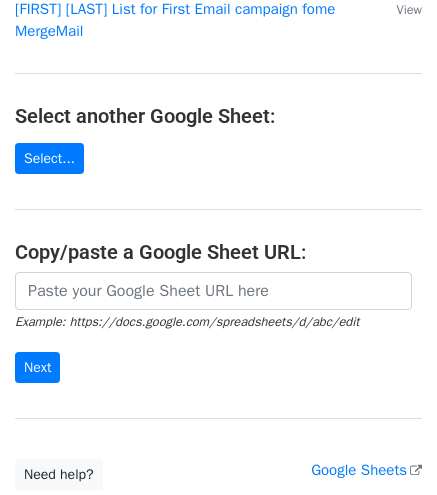 scroll, scrollTop: 0, scrollLeft: 0, axis: both 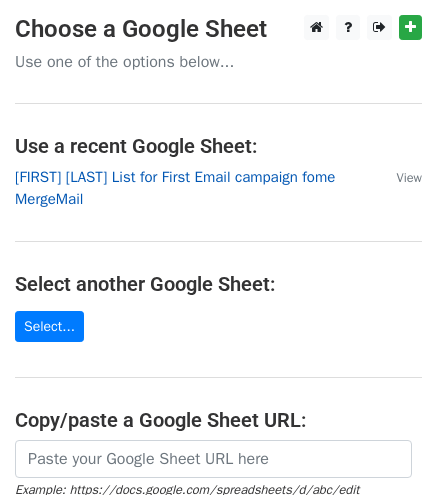 click on "[FIRST] [LAST] List for First Email campaign fome MergeMail" at bounding box center [175, 188] 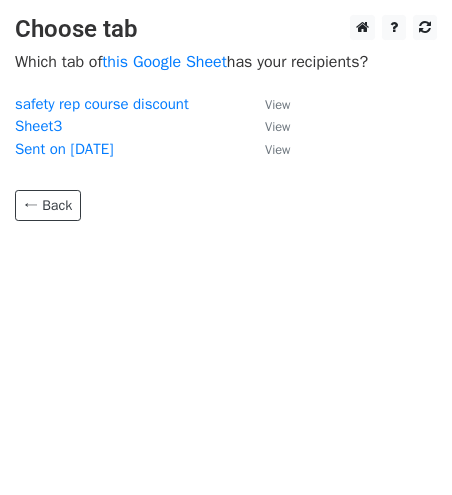 scroll, scrollTop: 0, scrollLeft: 0, axis: both 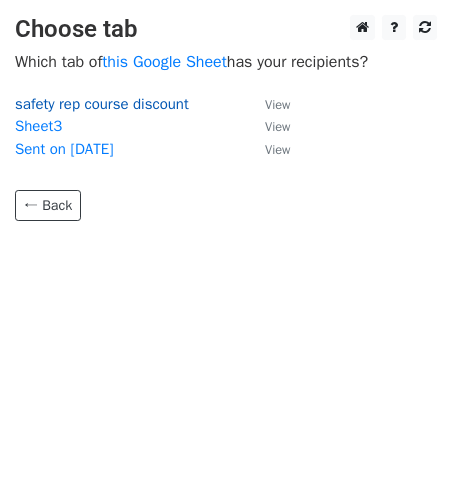 click on "safety rep course discount" at bounding box center (102, 104) 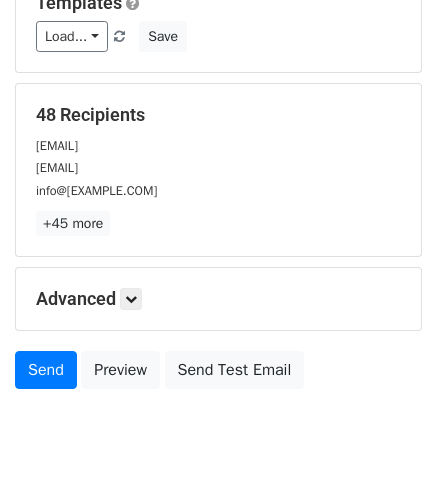 scroll, scrollTop: 300, scrollLeft: 0, axis: vertical 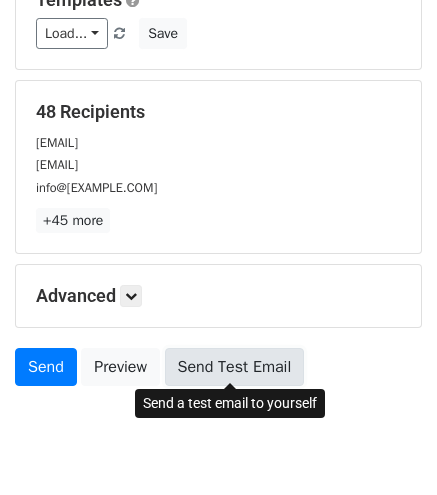 click on "Send Test Email" at bounding box center (235, 367) 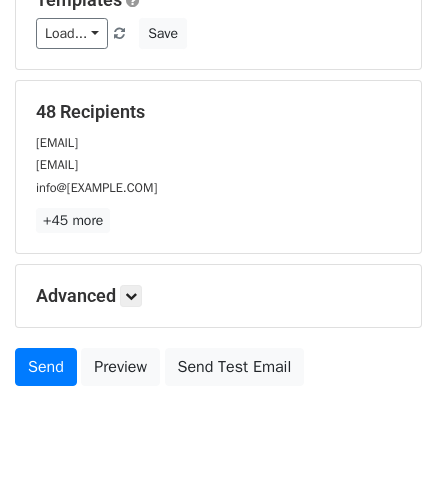 click on "david@boylanrussellandco.ie" at bounding box center [57, 165] 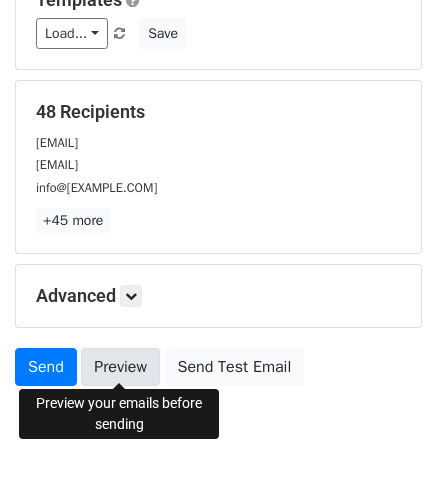 click on "Preview" at bounding box center (120, 367) 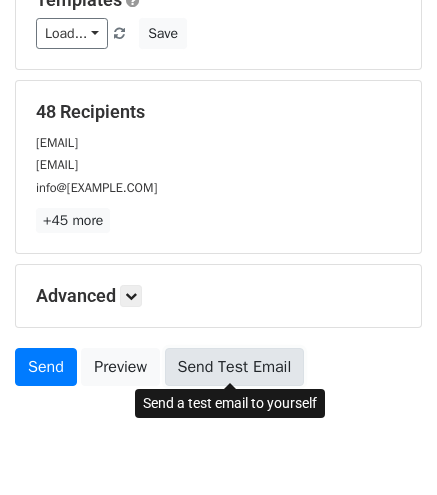 click on "Send Test Email" at bounding box center (235, 367) 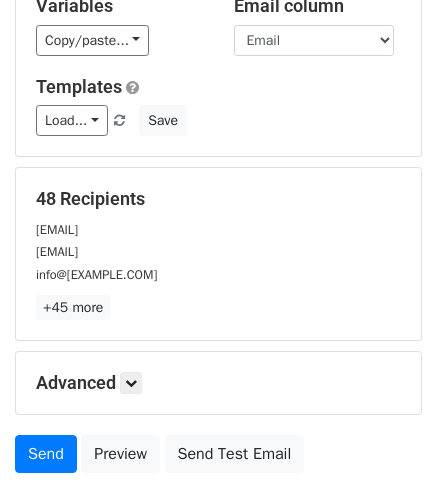 scroll, scrollTop: 100, scrollLeft: 0, axis: vertical 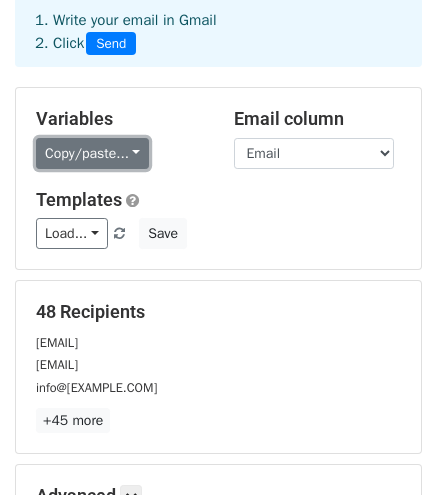 click on "Copy/paste..." at bounding box center [92, 153] 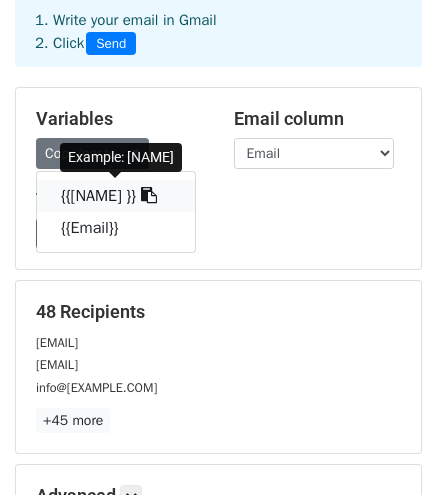 click at bounding box center (149, 195) 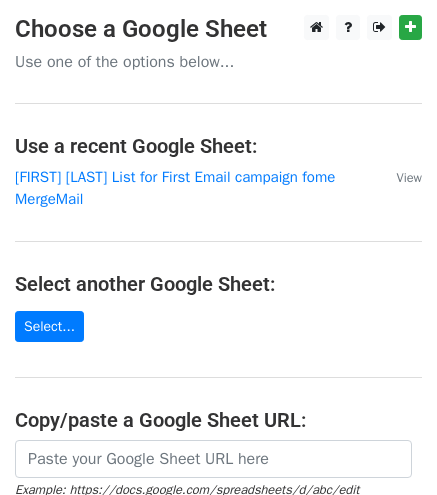 scroll, scrollTop: 0, scrollLeft: 0, axis: both 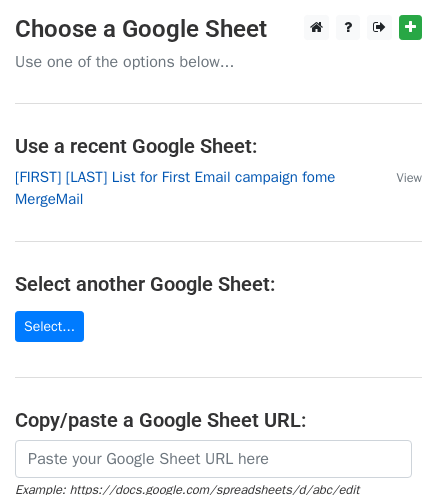 click on "[FIRST] [LAST] List for First Email campaign fome MergeMail" at bounding box center [175, 188] 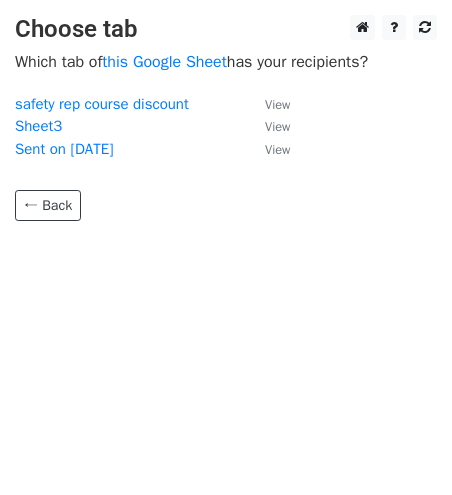 scroll, scrollTop: 0, scrollLeft: 0, axis: both 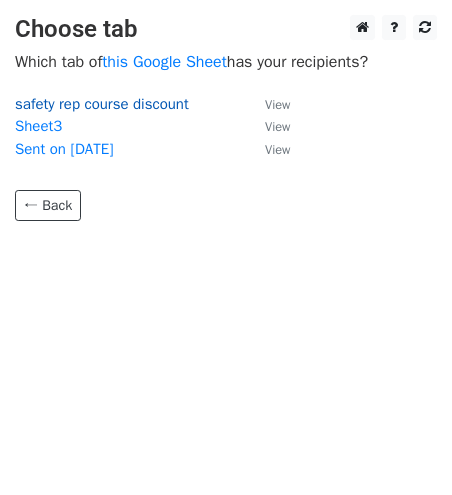 click on "safety rep course discount" at bounding box center [102, 104] 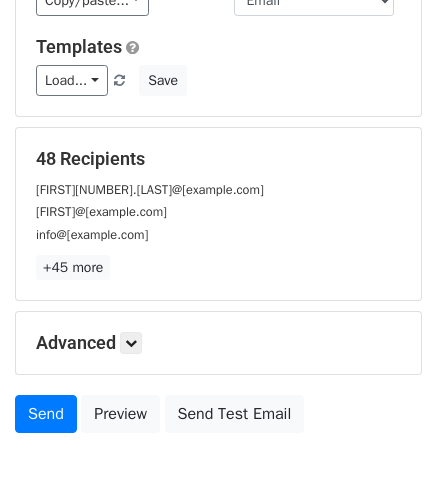 scroll, scrollTop: 300, scrollLeft: 0, axis: vertical 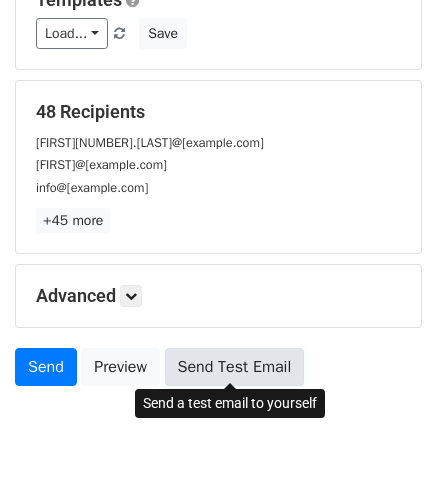 click on "Send Test Email" at bounding box center [235, 367] 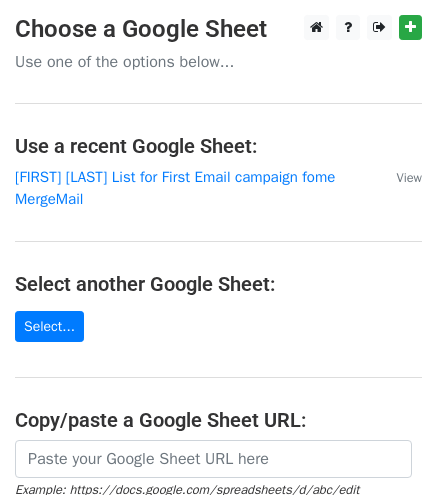 scroll, scrollTop: 0, scrollLeft: 0, axis: both 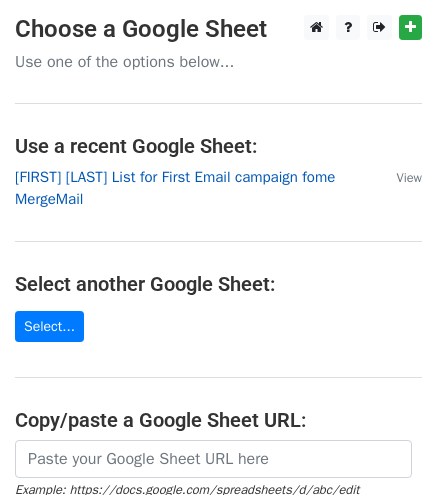 click on "[FIRST] [LAST] List for First Email campaign fome MergeMail" at bounding box center [175, 188] 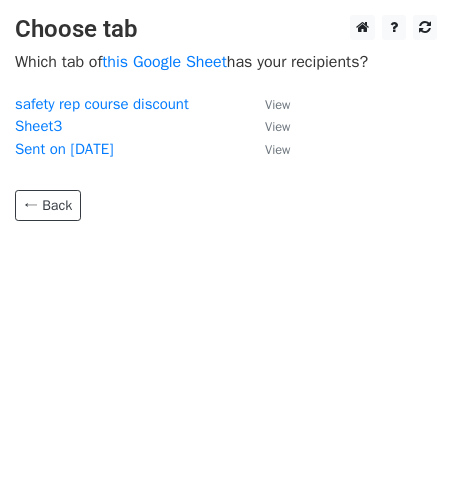 scroll, scrollTop: 0, scrollLeft: 0, axis: both 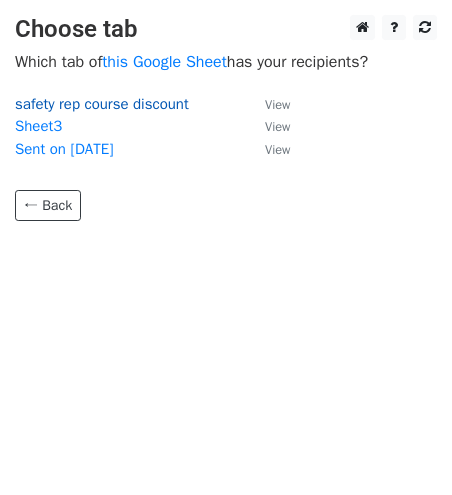 click on "safety rep course discount" at bounding box center (102, 104) 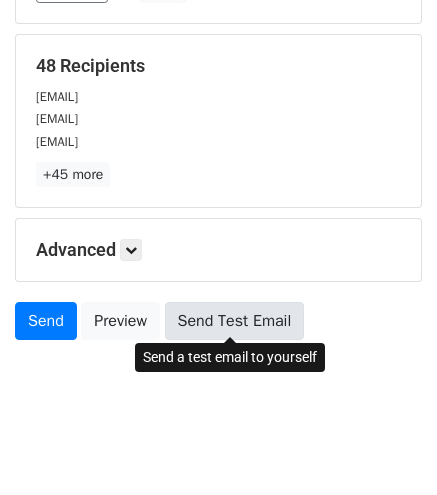 scroll, scrollTop: 357, scrollLeft: 0, axis: vertical 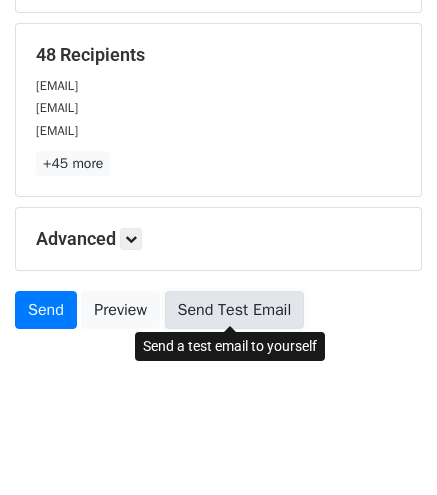 click on "Send Test Email" at bounding box center (235, 310) 